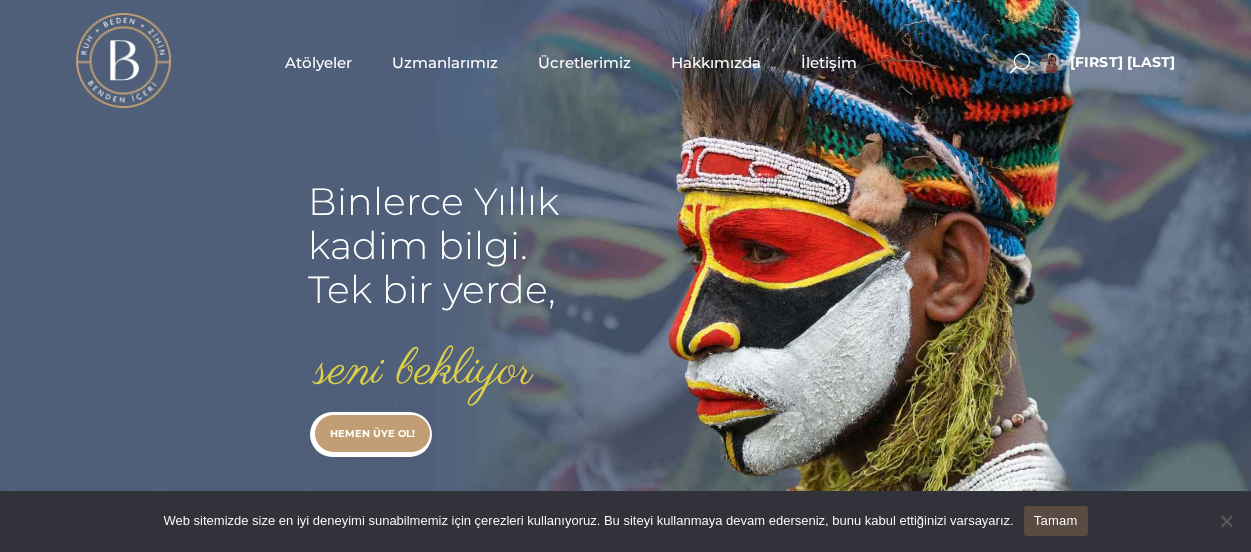 click on "seni bekliyor" at bounding box center (424, 371) 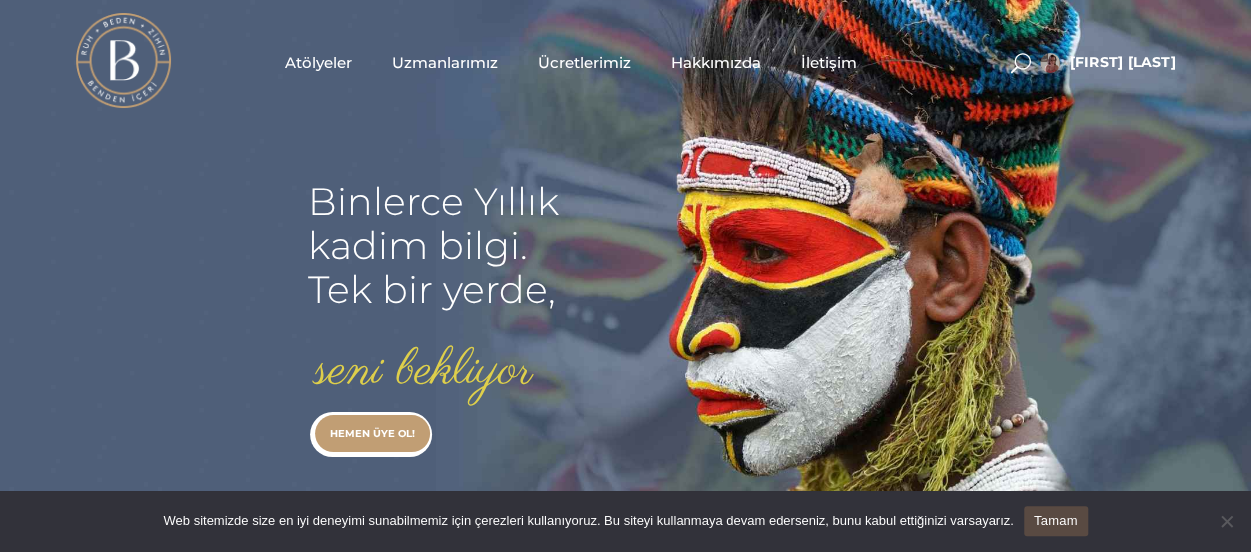 click on "Atölyeler" at bounding box center [318, 62] 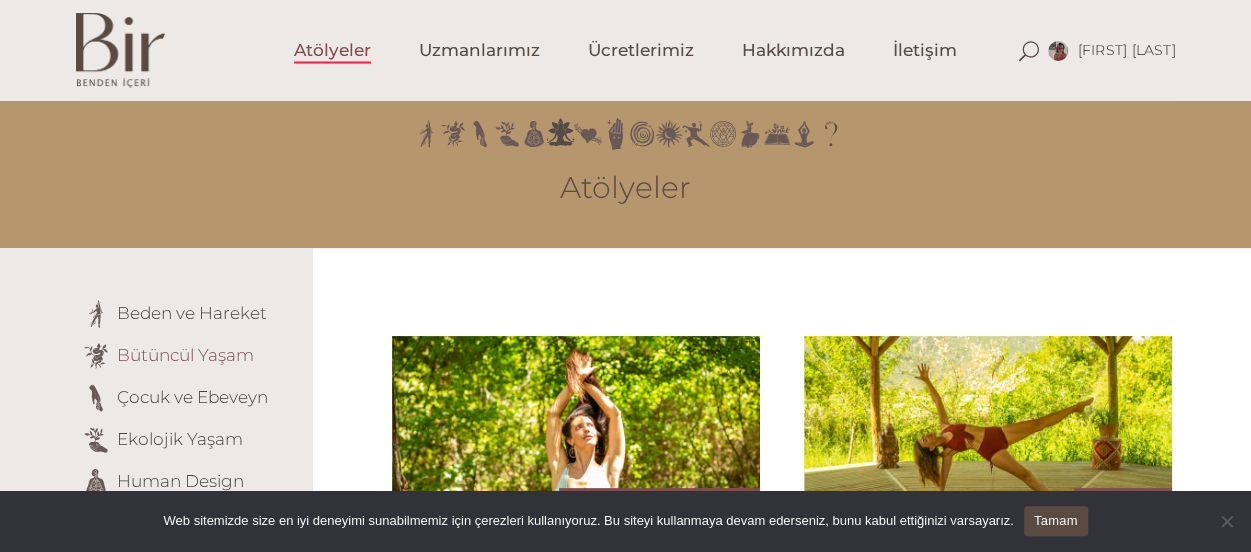 scroll, scrollTop: 33, scrollLeft: 0, axis: vertical 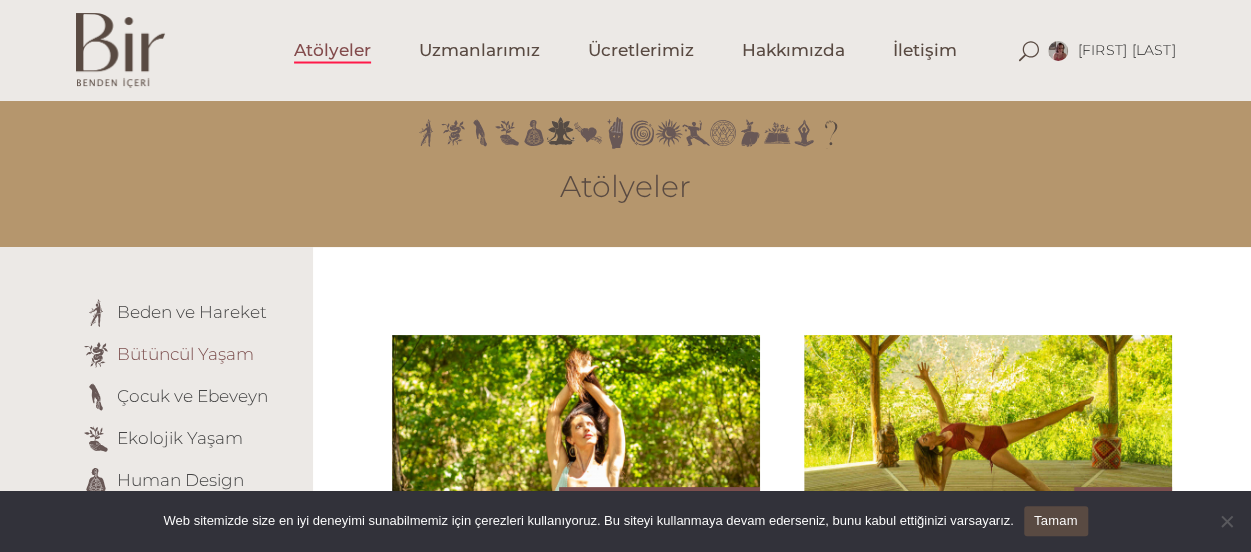 click on "Bütüncül Yaşam" at bounding box center (185, 353) 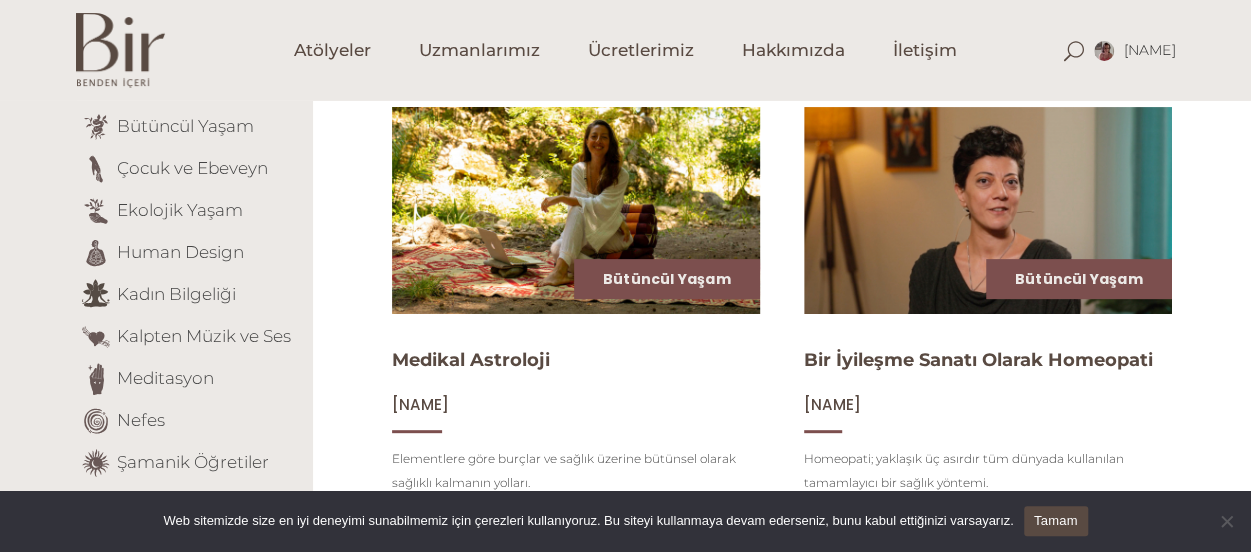 scroll, scrollTop: 262, scrollLeft: 0, axis: vertical 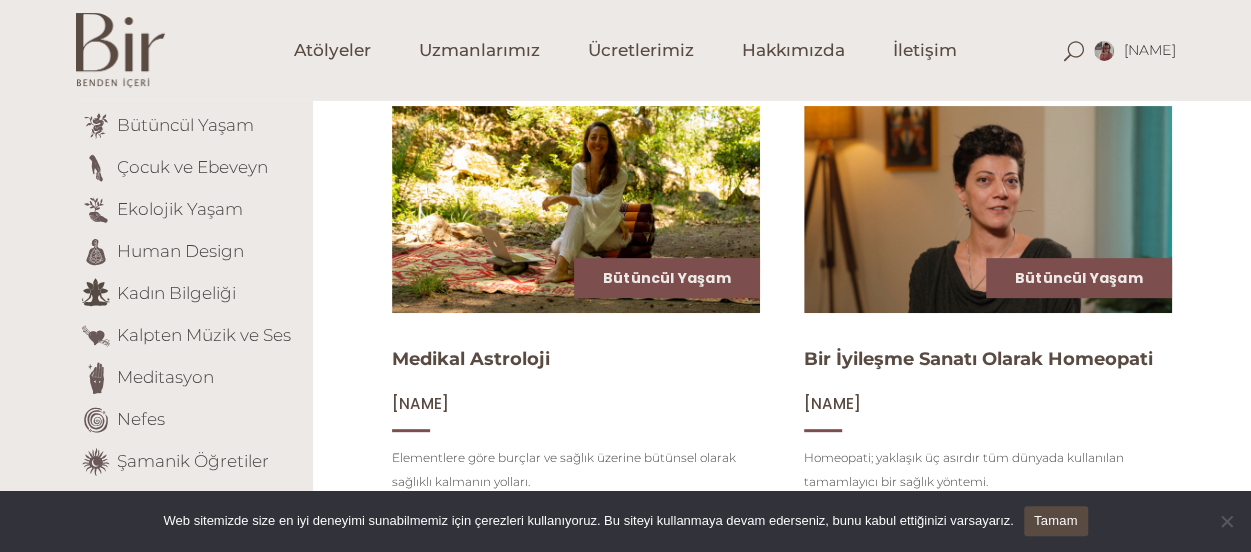 click on "Tamam" at bounding box center (1056, 521) 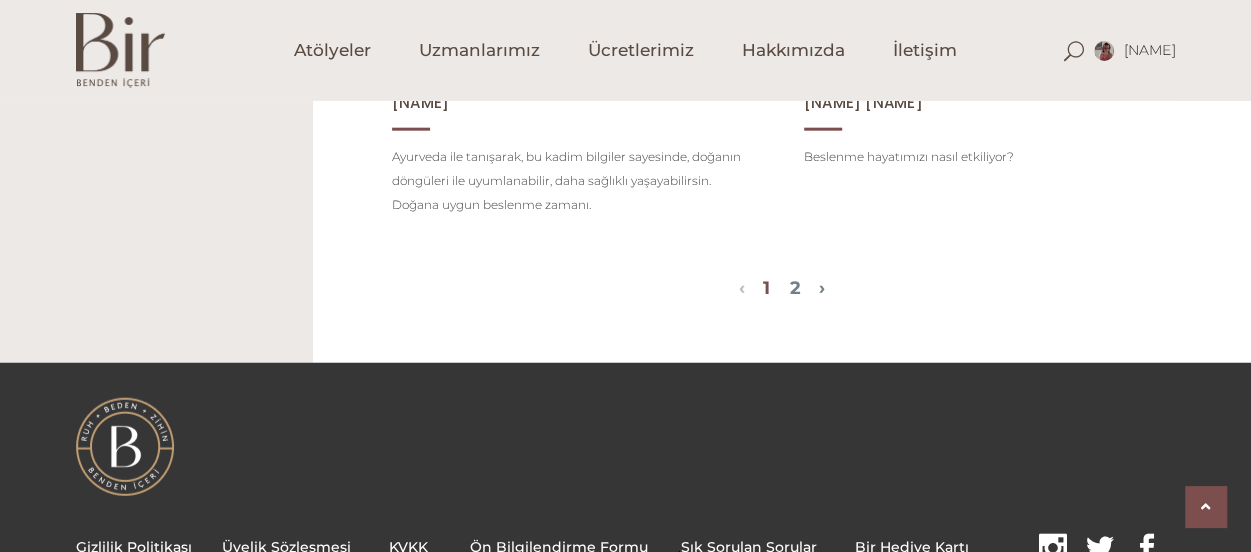 scroll, scrollTop: 2403, scrollLeft: 0, axis: vertical 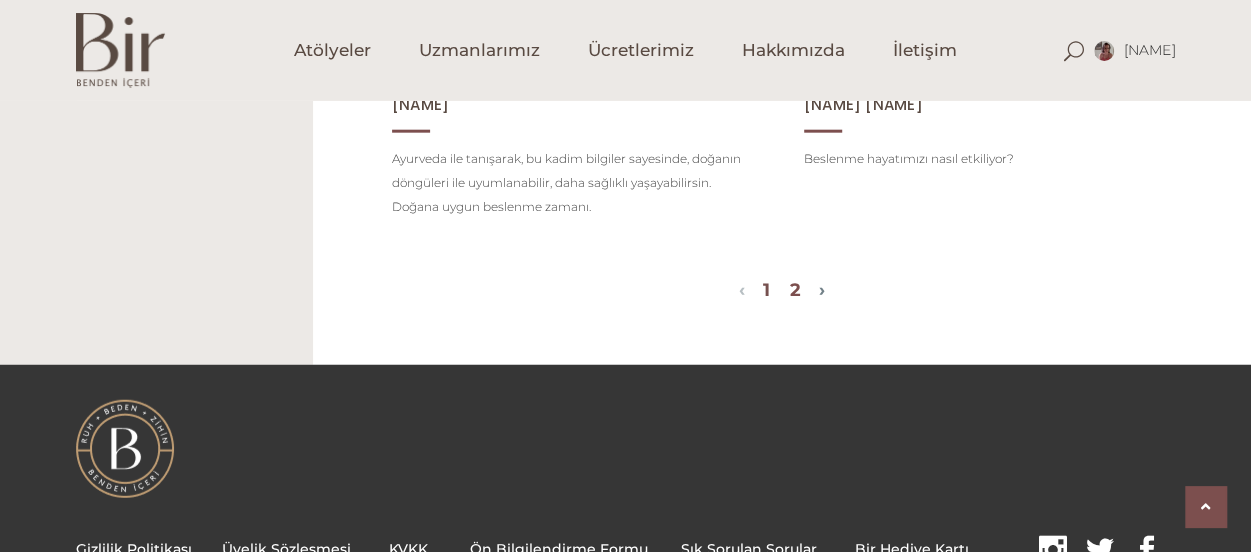 click on "2" at bounding box center [795, 290] 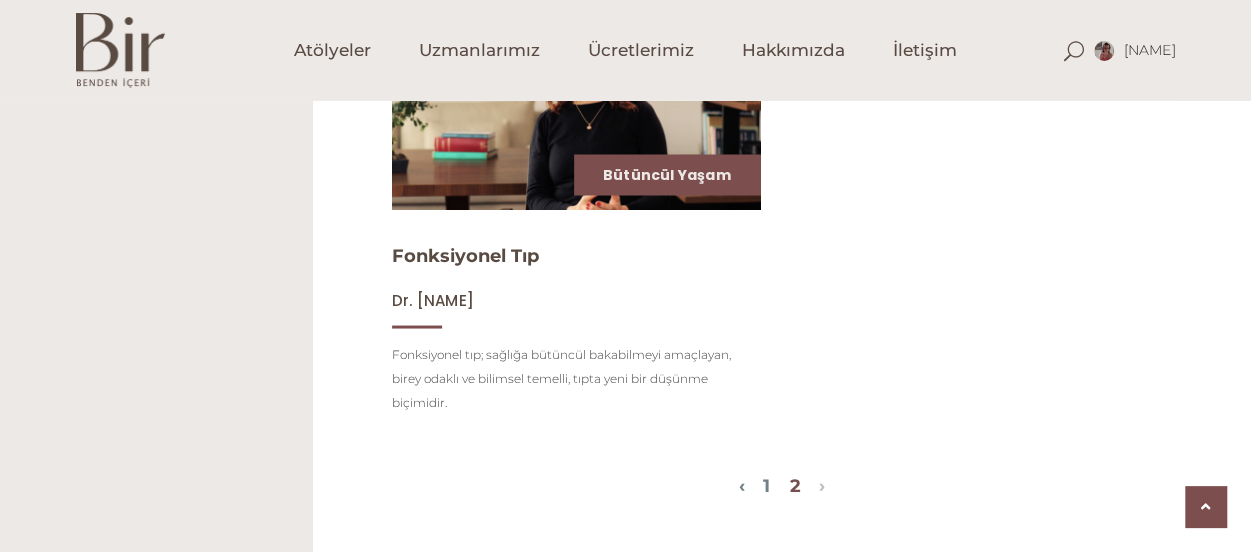 scroll, scrollTop: 1749, scrollLeft: 0, axis: vertical 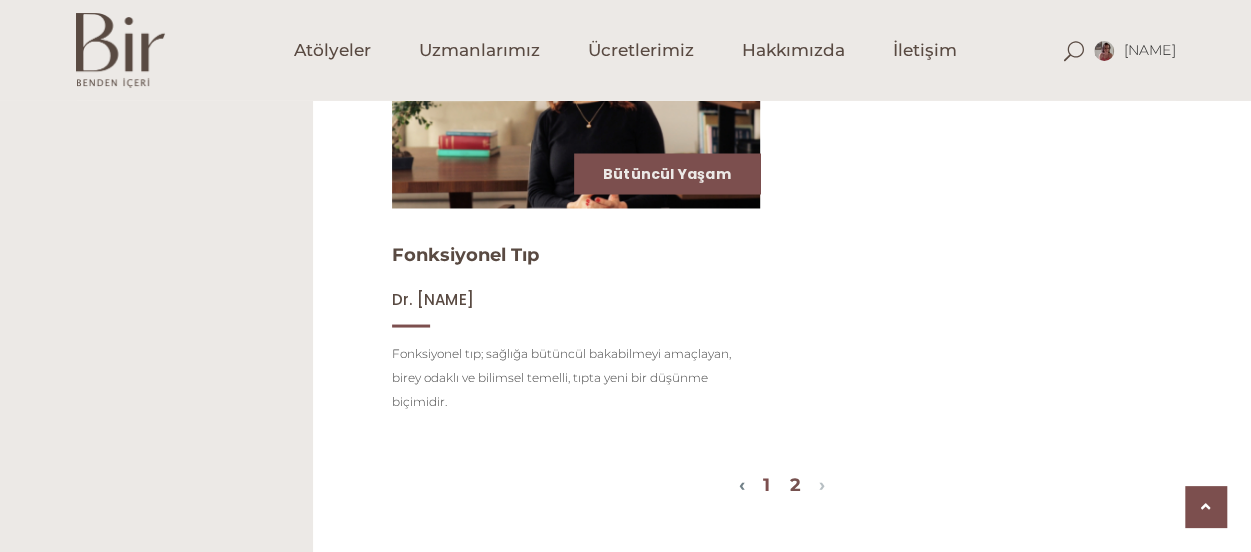 click on "1" at bounding box center (766, 484) 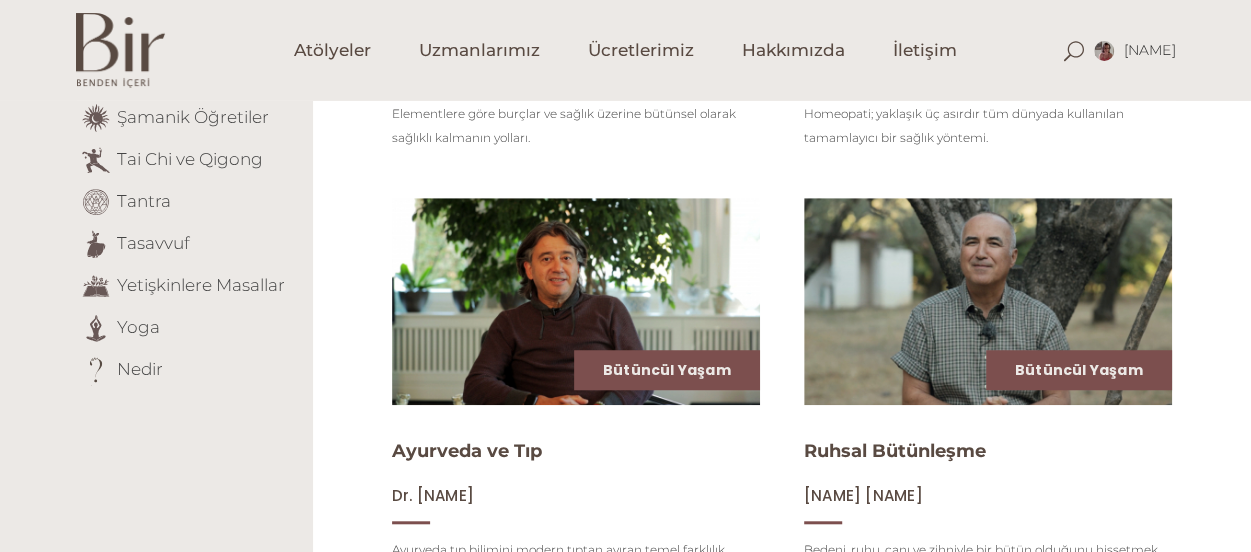 scroll, scrollTop: 638, scrollLeft: 0, axis: vertical 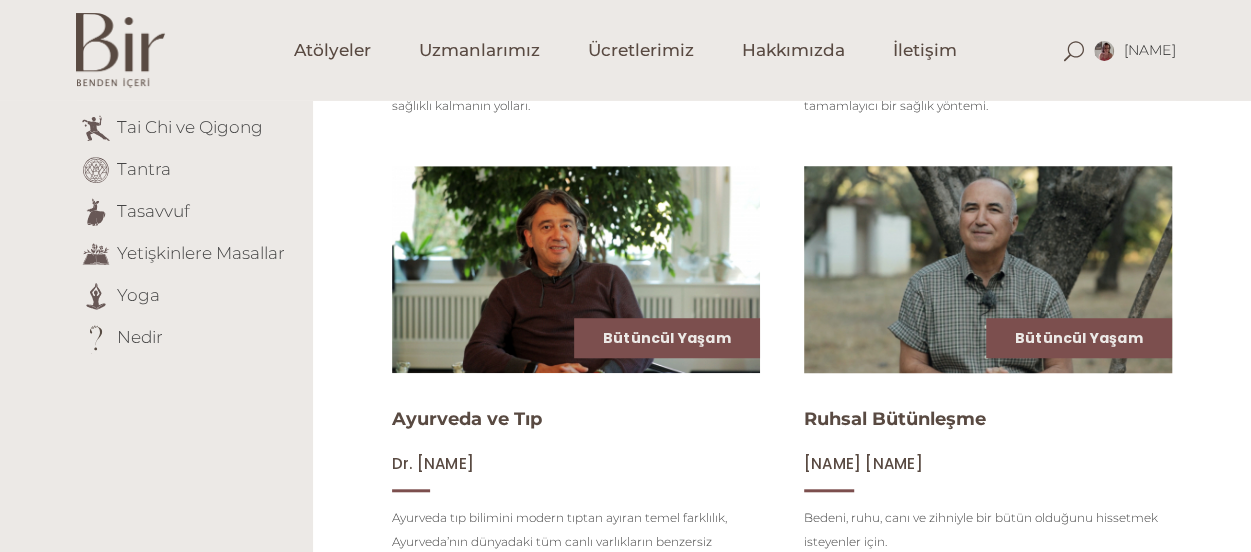 click at bounding box center (987, 269) 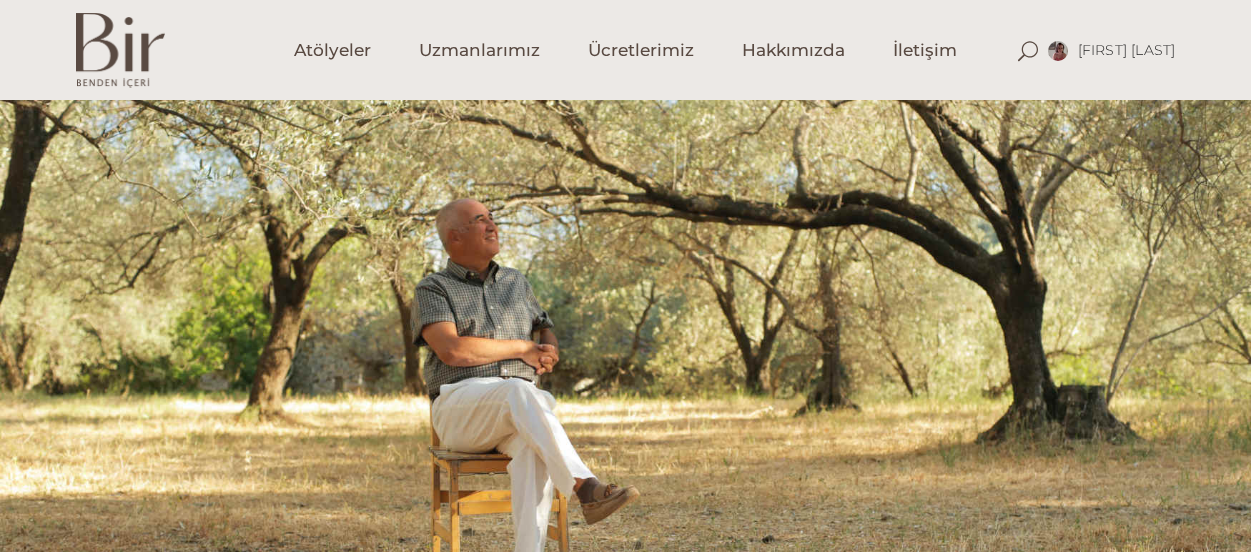 scroll, scrollTop: 0, scrollLeft: 0, axis: both 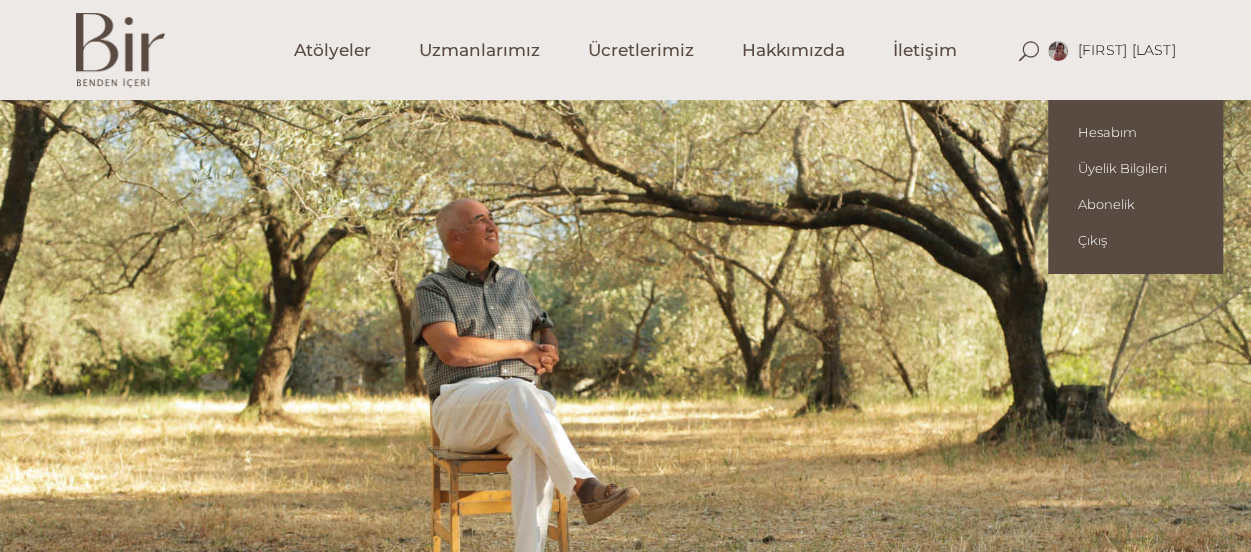 click at bounding box center (1058, 51) 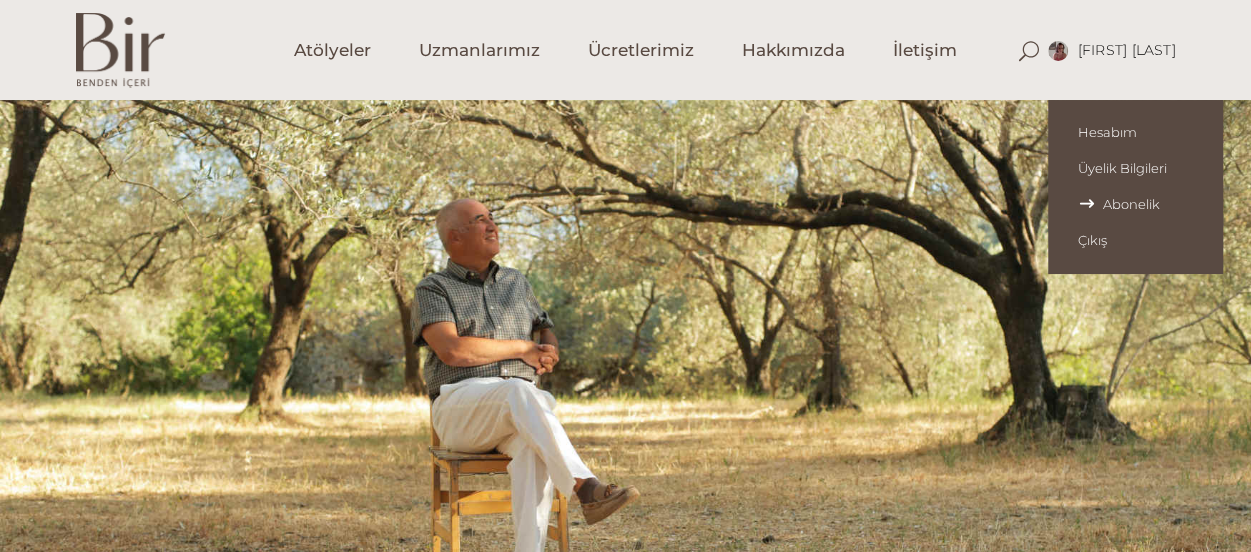 click on "Abonelik" at bounding box center (1135, 204) 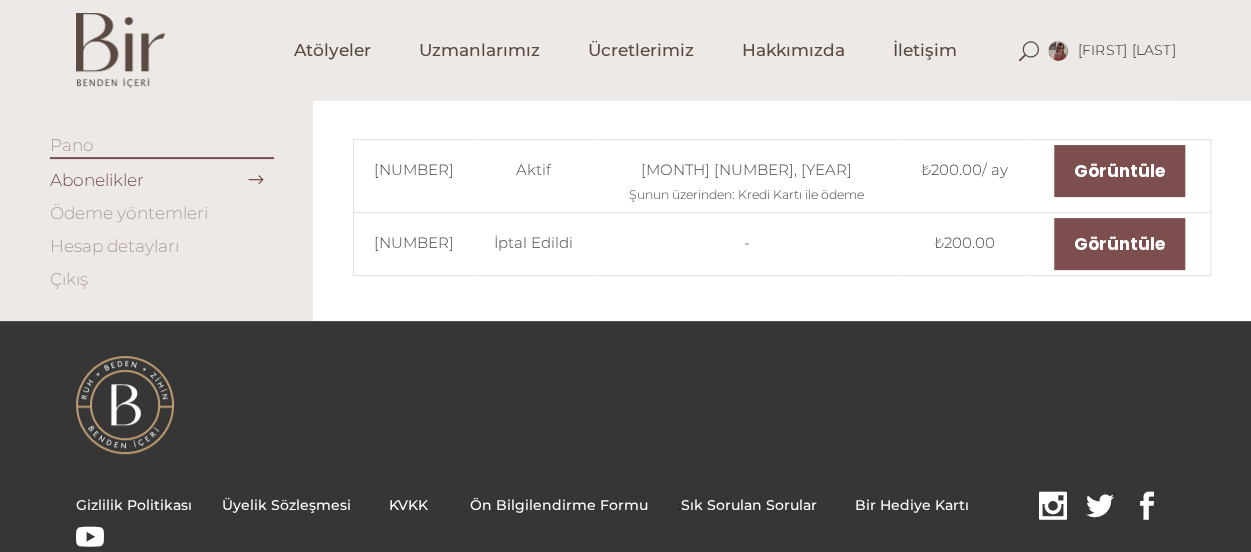 scroll, scrollTop: 189, scrollLeft: 0, axis: vertical 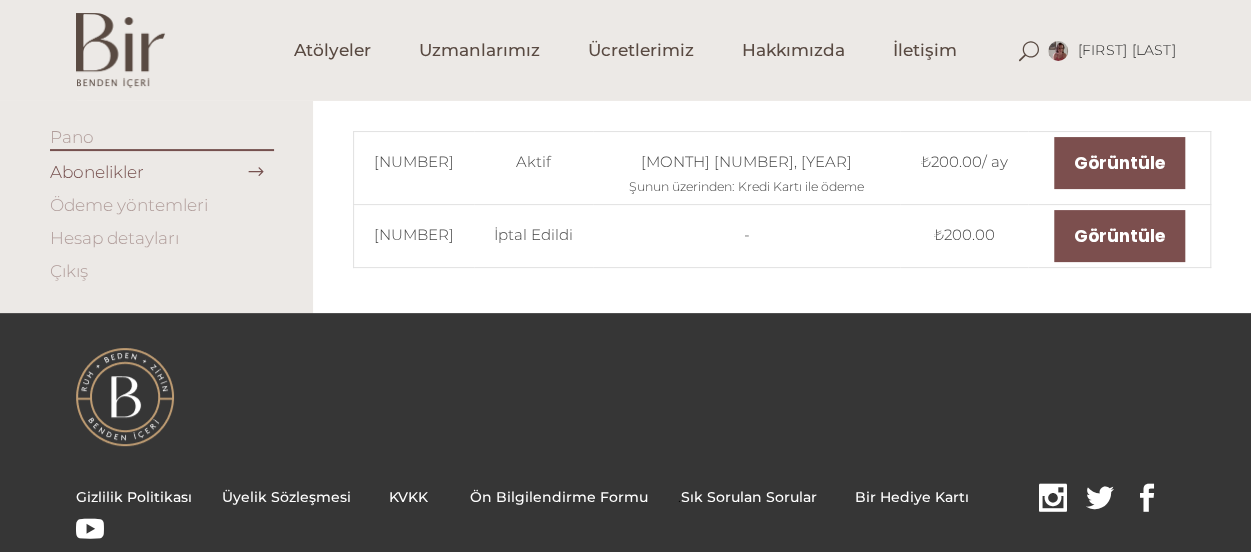 click on "Ödeme yöntemleri" at bounding box center (129, 205) 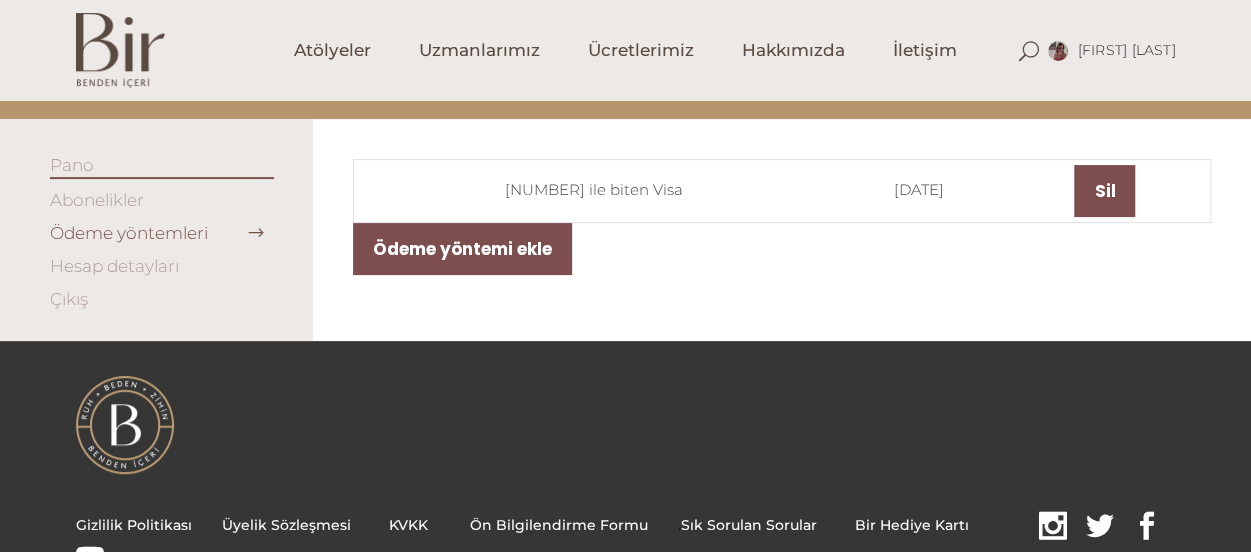 scroll, scrollTop: 162, scrollLeft: 0, axis: vertical 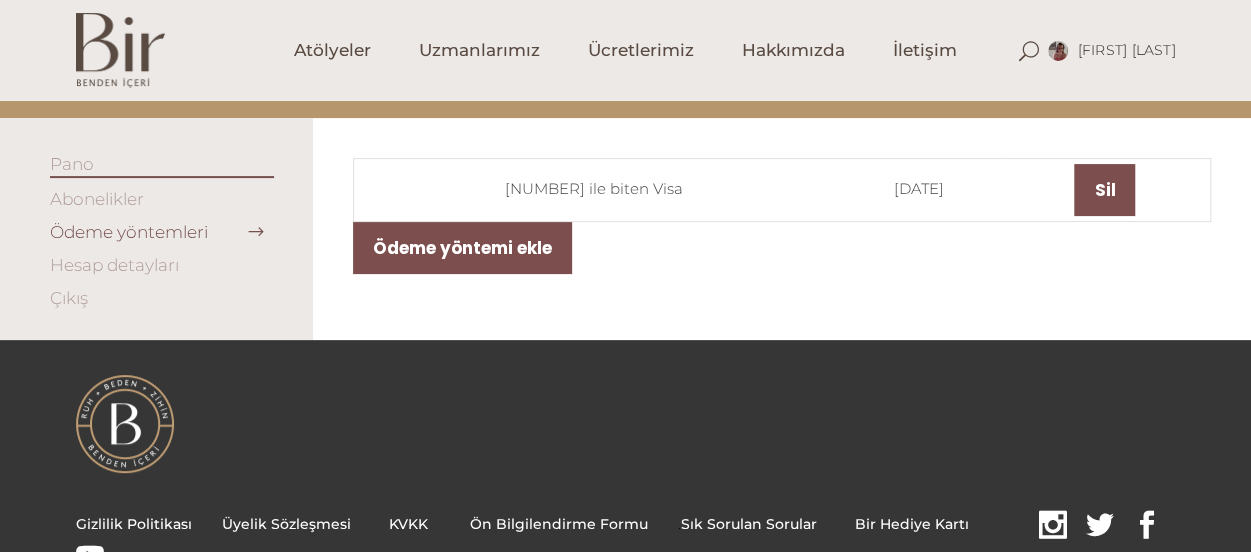 click on "Abonelikler" at bounding box center [97, 199] 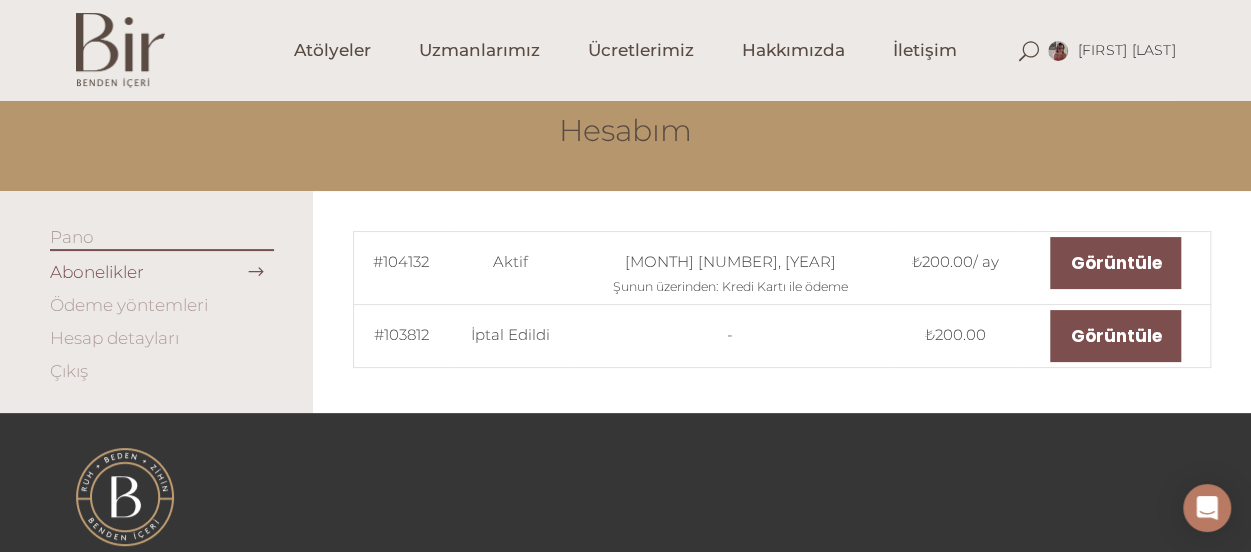 scroll, scrollTop: 179, scrollLeft: 0, axis: vertical 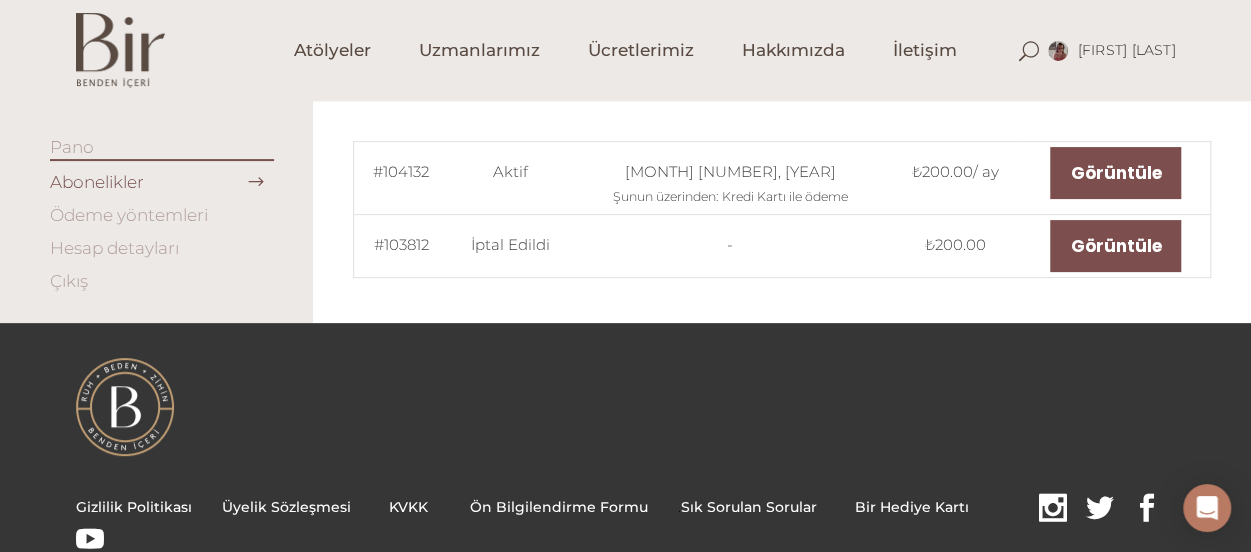 click on "Hesap detayları" at bounding box center [114, 248] 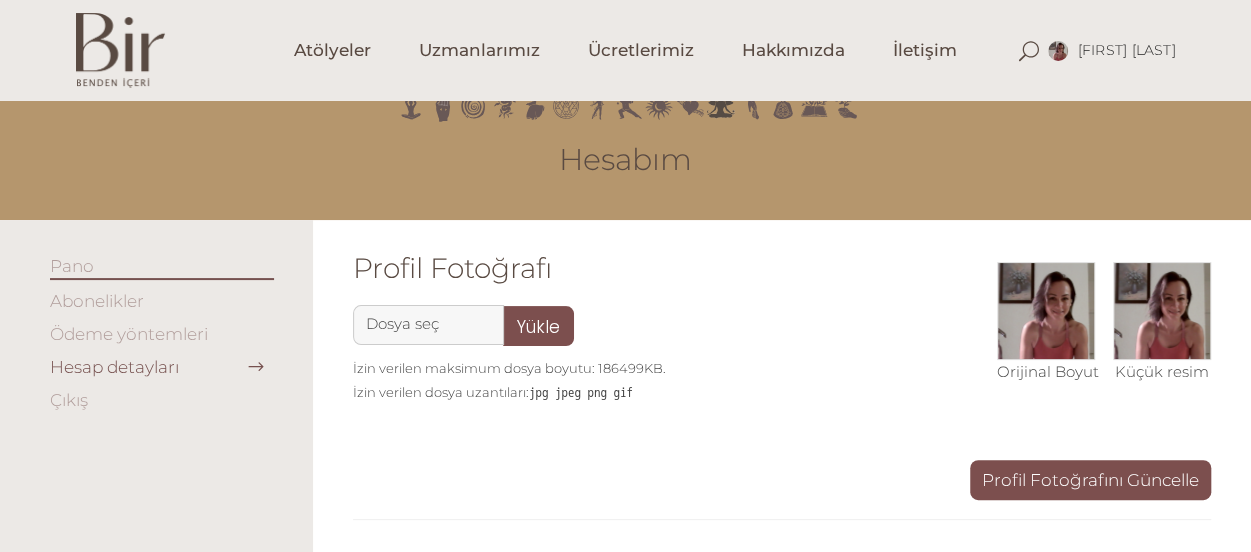 scroll, scrollTop: 58, scrollLeft: 0, axis: vertical 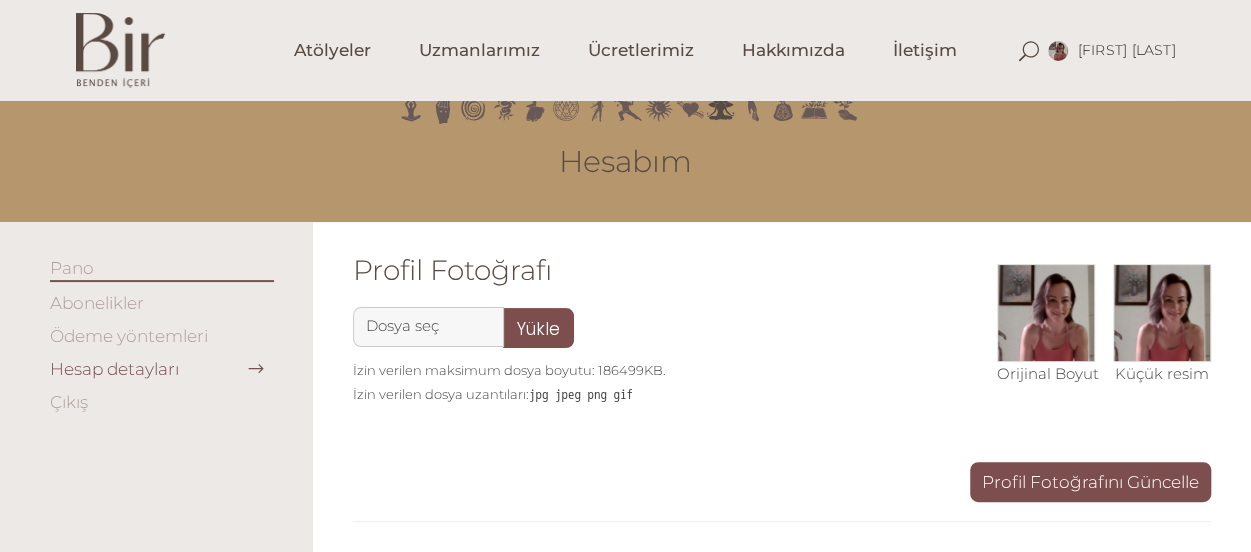 click on "Abonelikler" at bounding box center [97, 303] 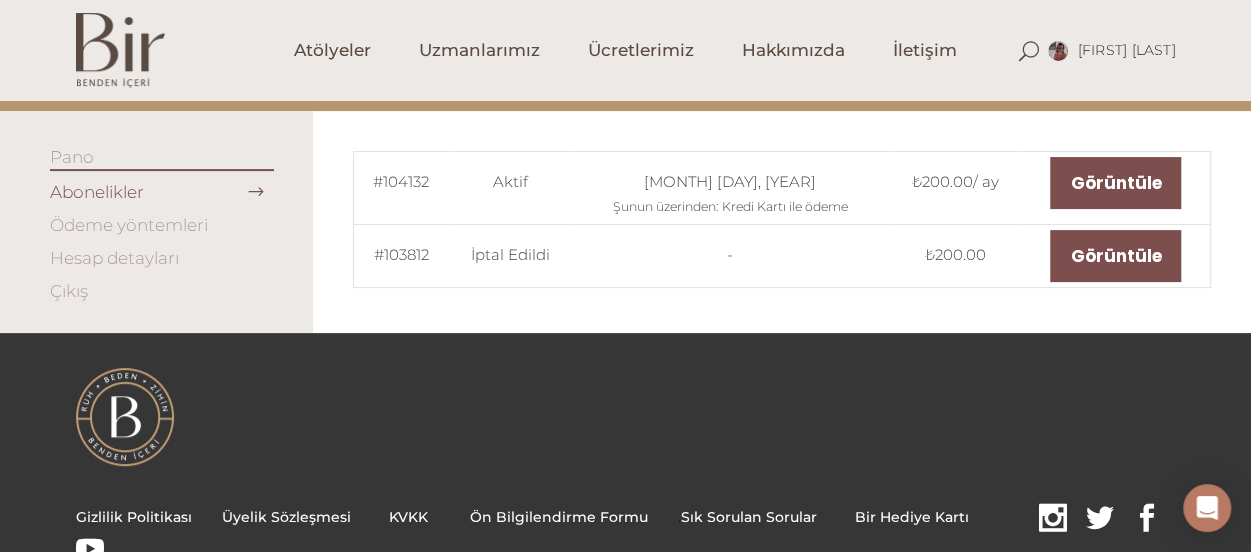scroll, scrollTop: 172, scrollLeft: 0, axis: vertical 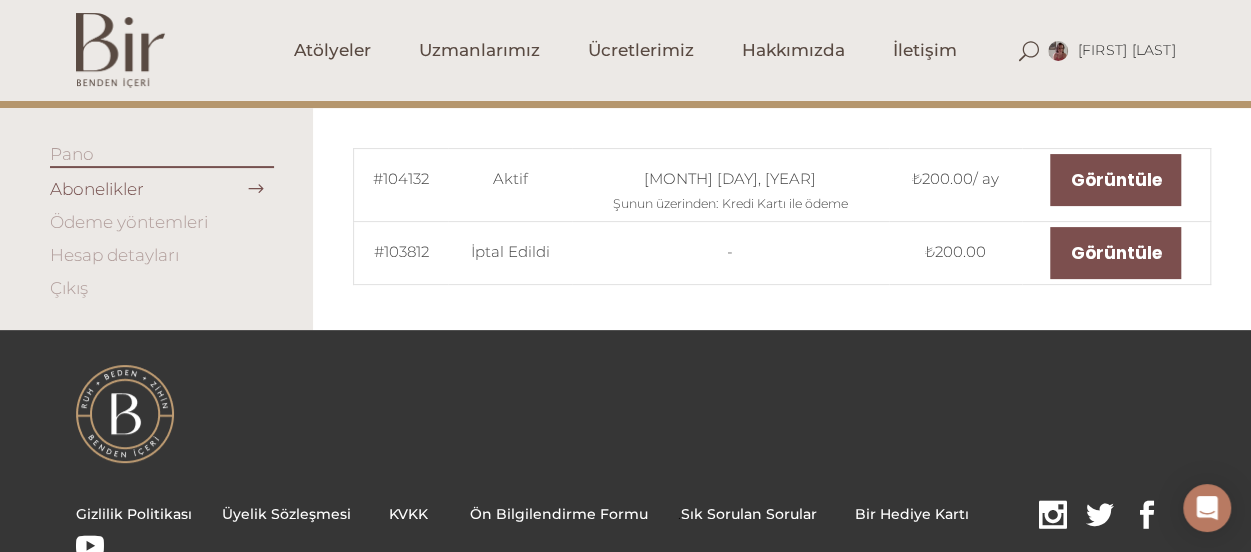 click on "Pano" at bounding box center (72, 154) 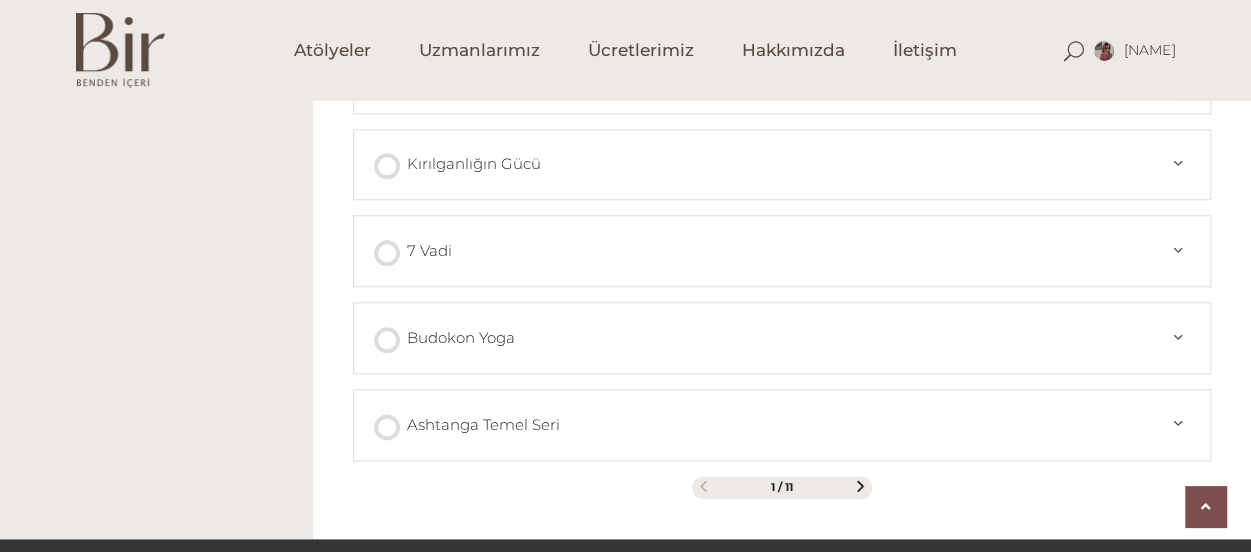 scroll, scrollTop: 1096, scrollLeft: 0, axis: vertical 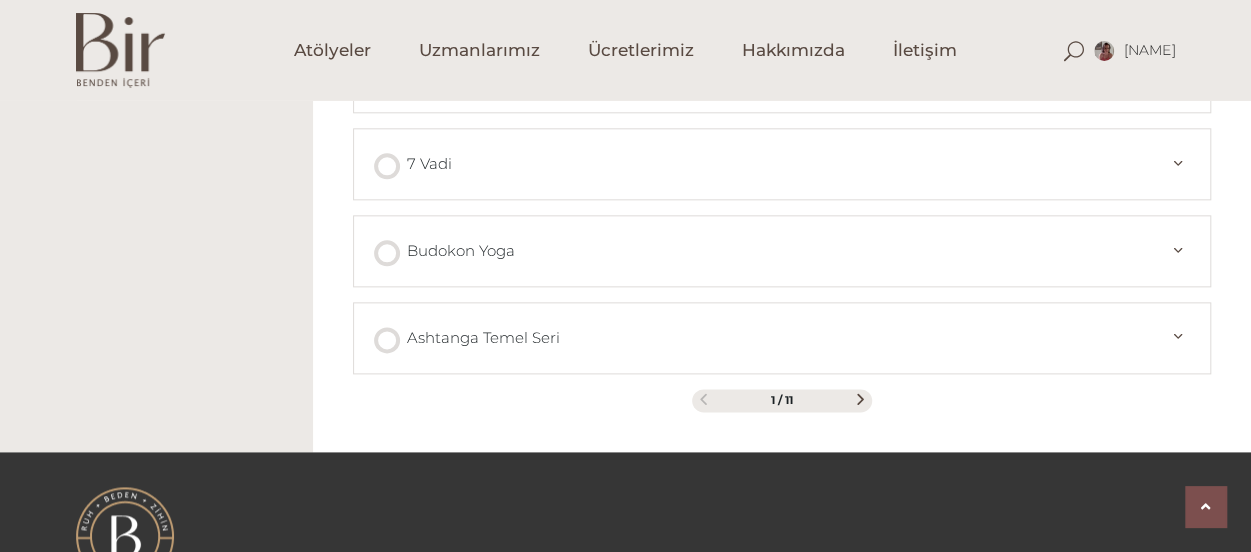click at bounding box center [860, 399] 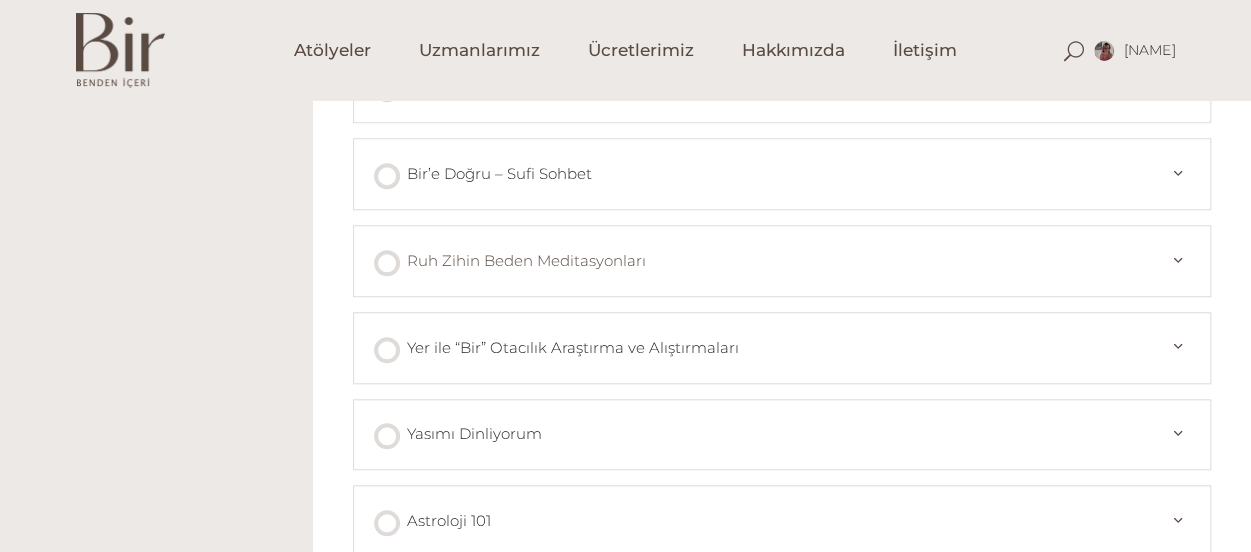 scroll, scrollTop: 425, scrollLeft: 0, axis: vertical 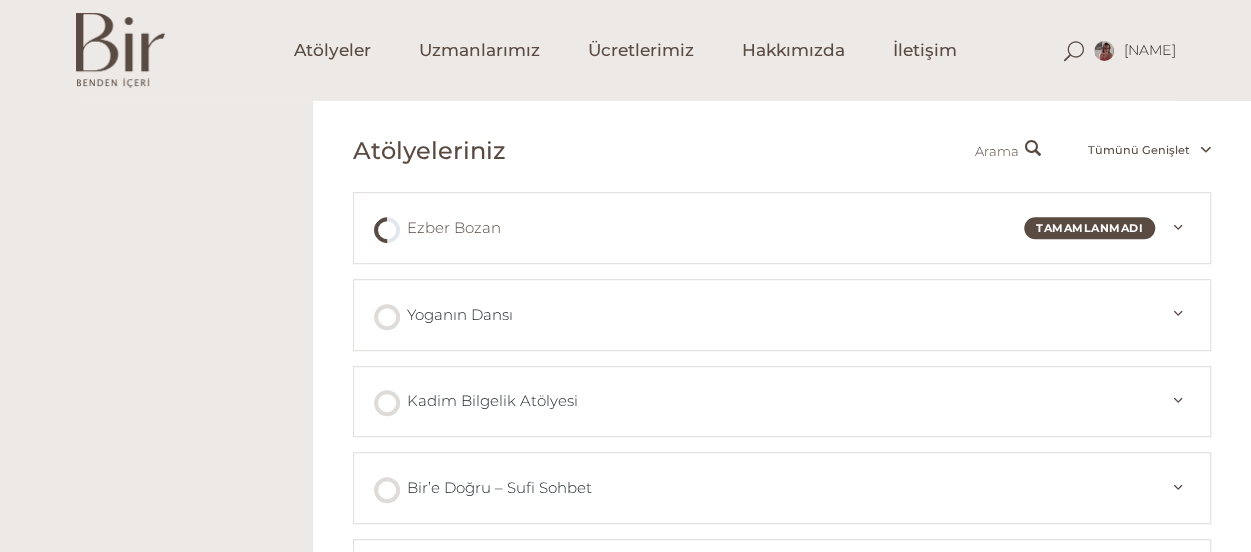 click on "Ezber Bozan" at bounding box center (454, 228) 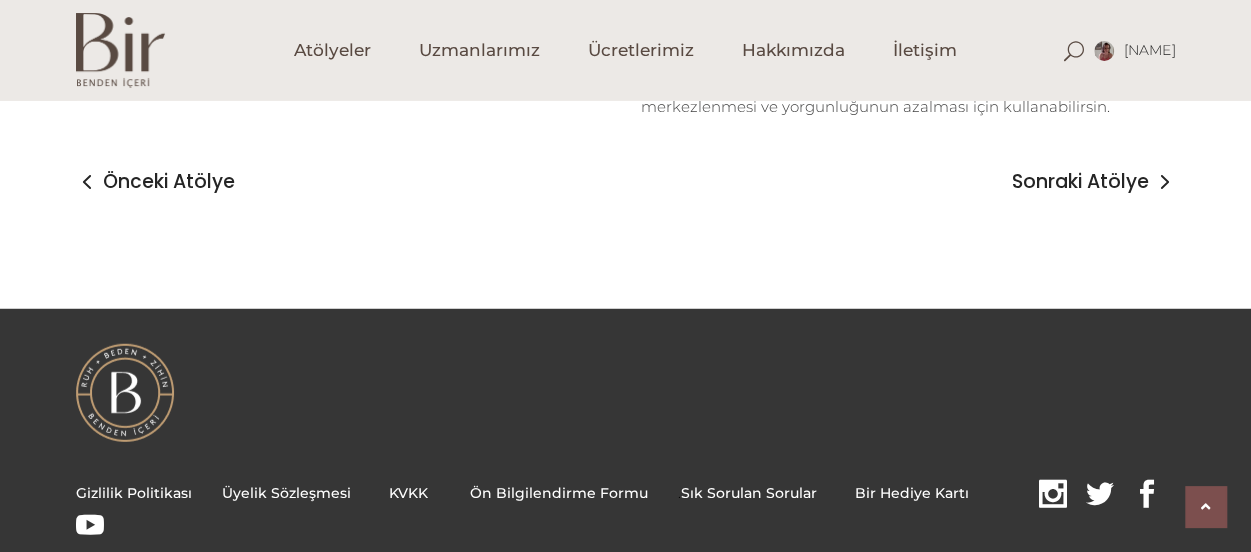 scroll, scrollTop: 2563, scrollLeft: 0, axis: vertical 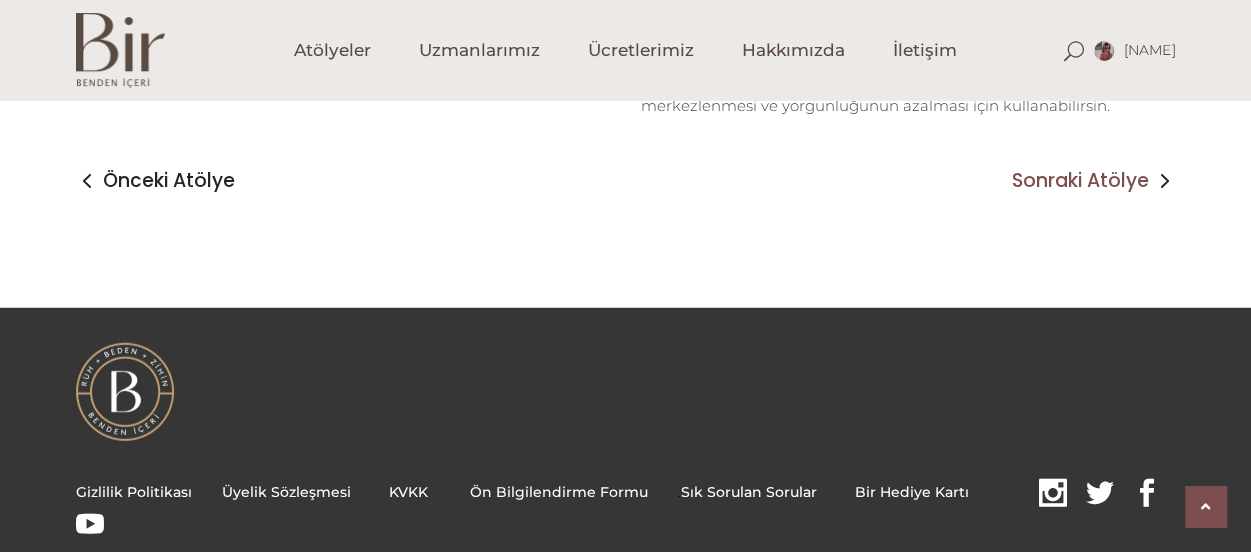 click on "Sonraki Atölye" at bounding box center [1080, 181] 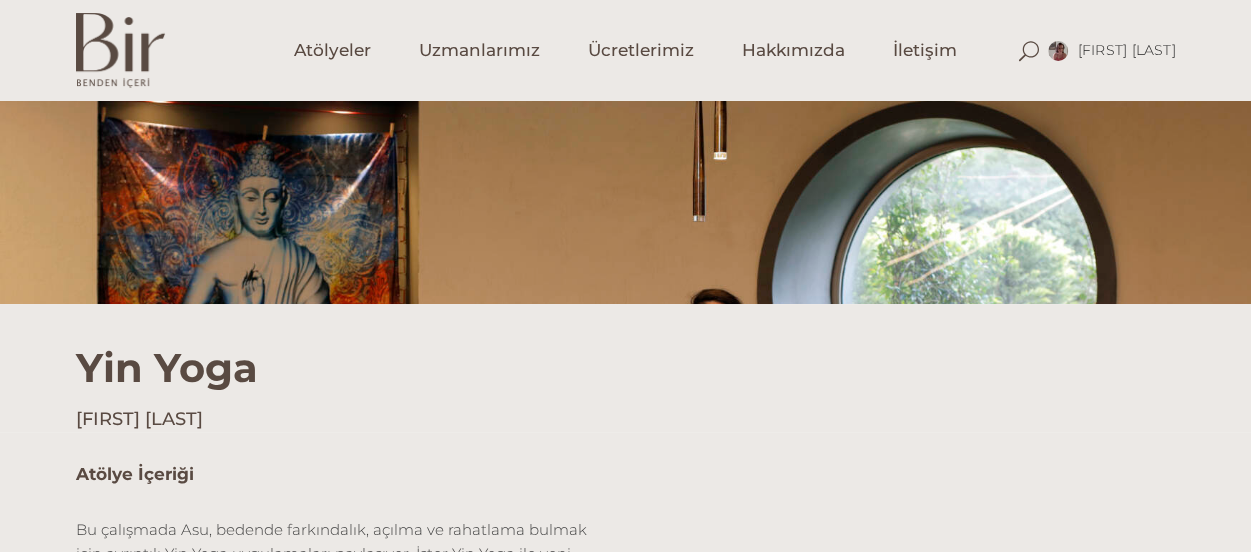scroll, scrollTop: 0, scrollLeft: 0, axis: both 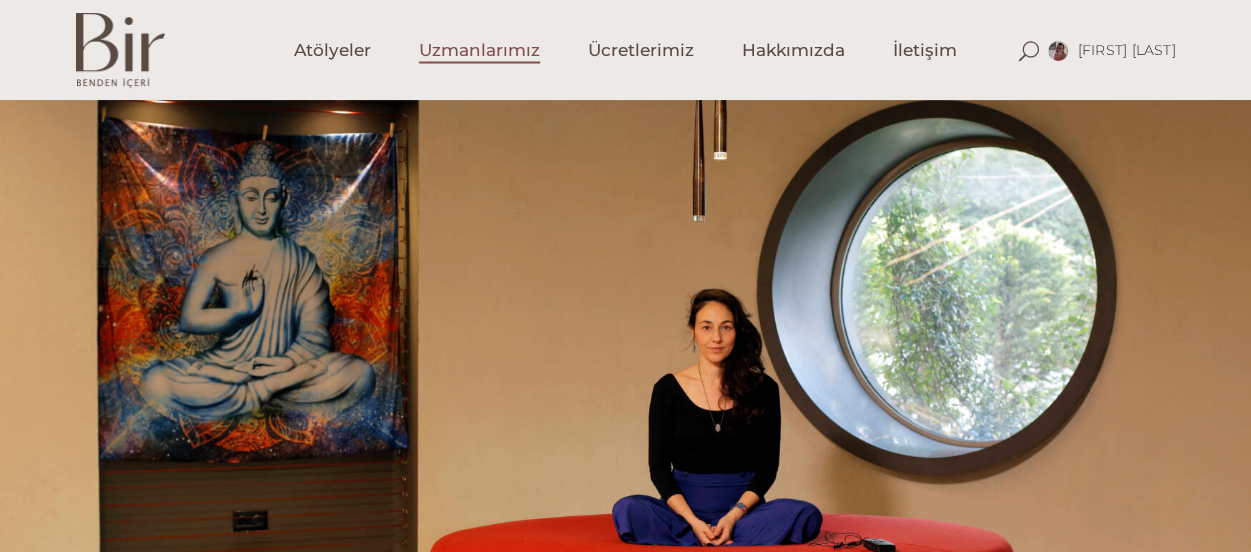 click on "Uzmanlarımız" at bounding box center [479, 50] 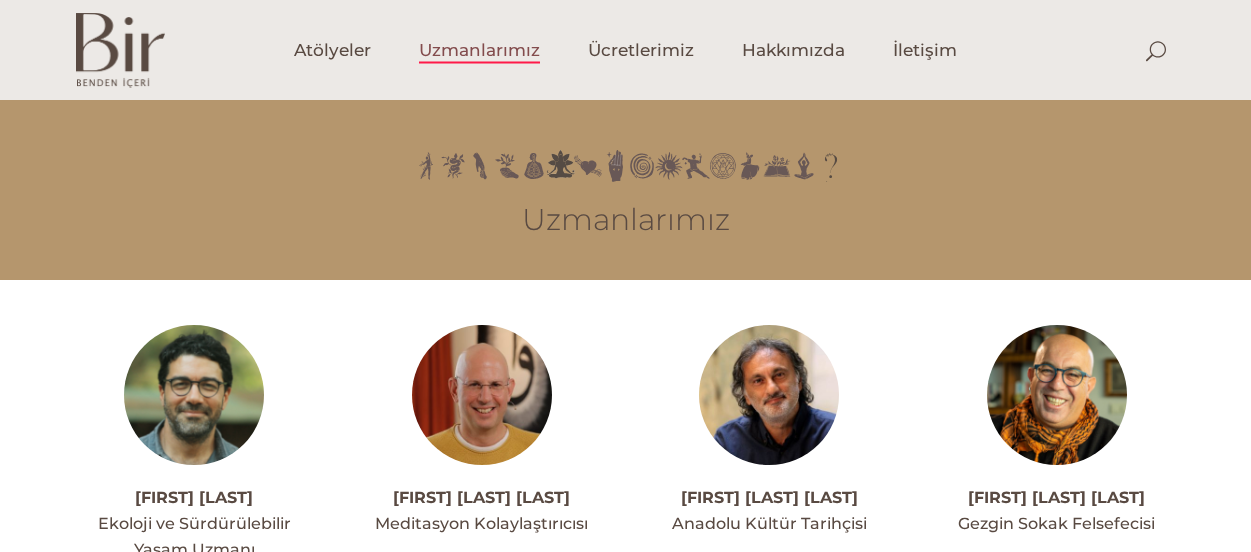 scroll, scrollTop: 0, scrollLeft: 0, axis: both 